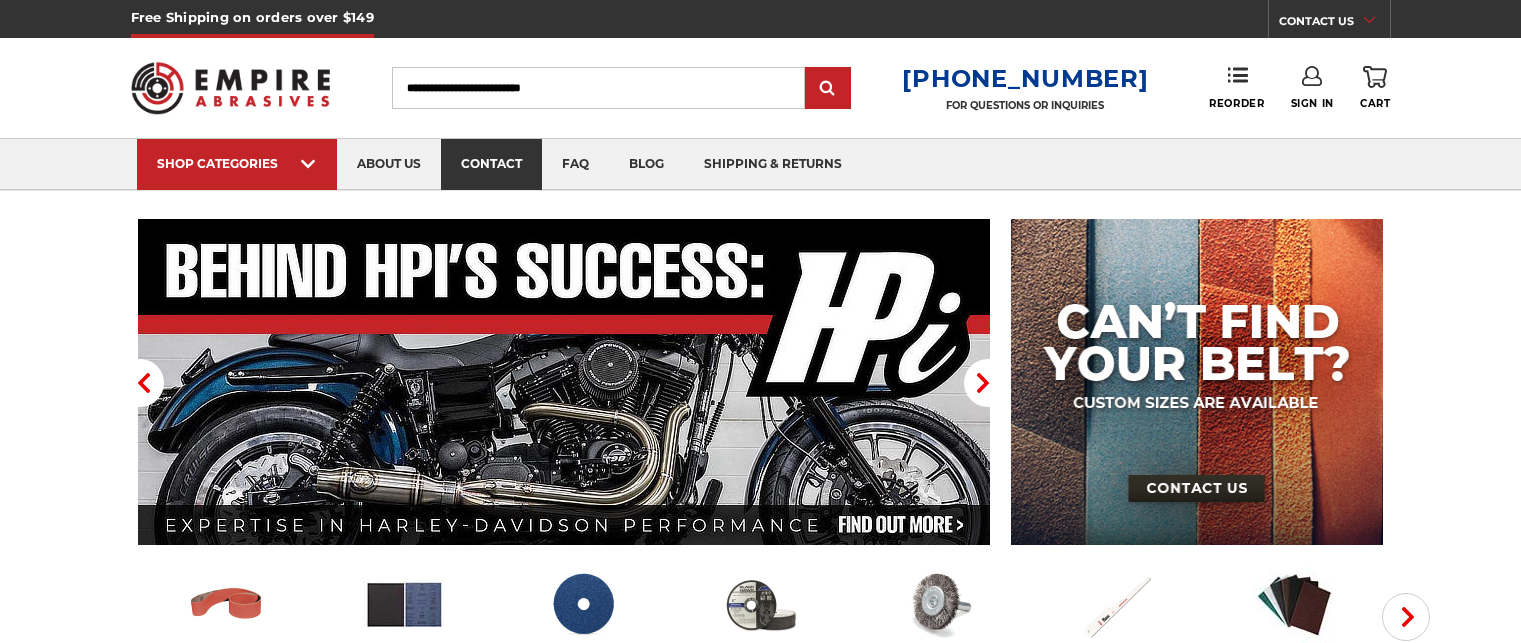 scroll, scrollTop: 0, scrollLeft: 0, axis: both 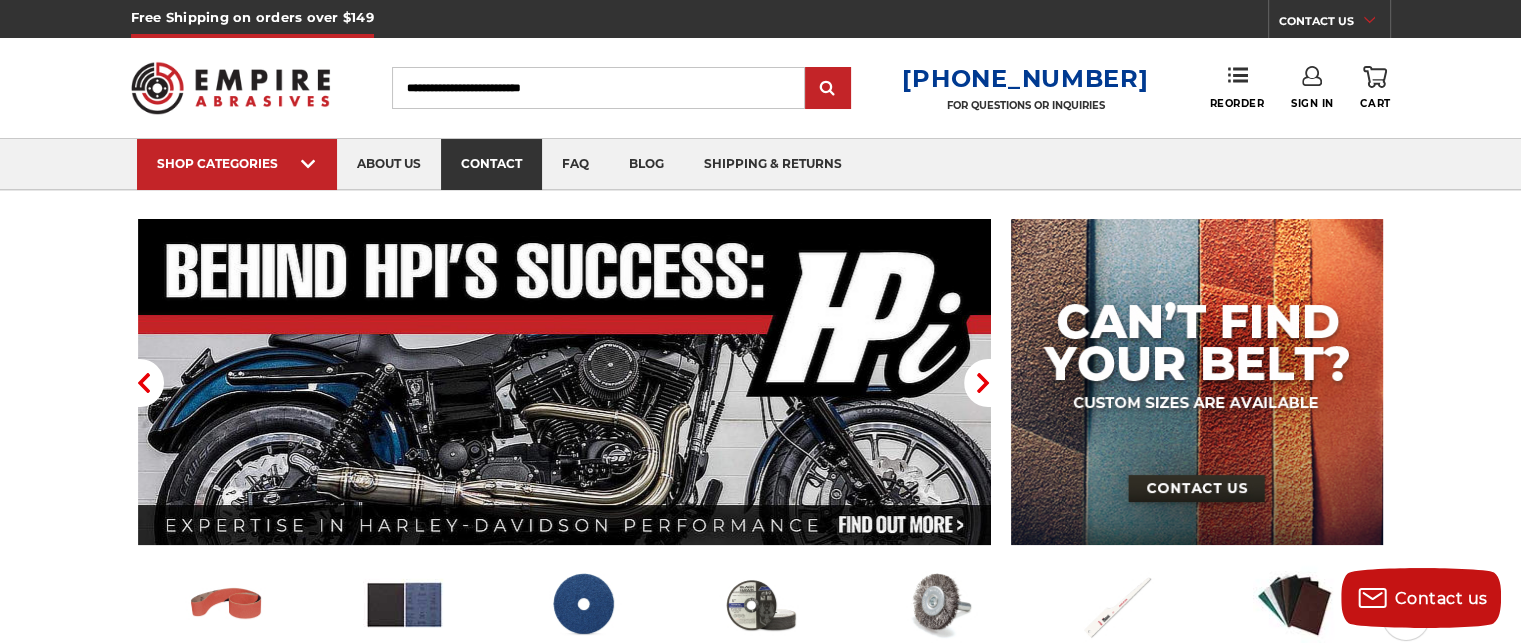 click on "contact" at bounding box center (491, 164) 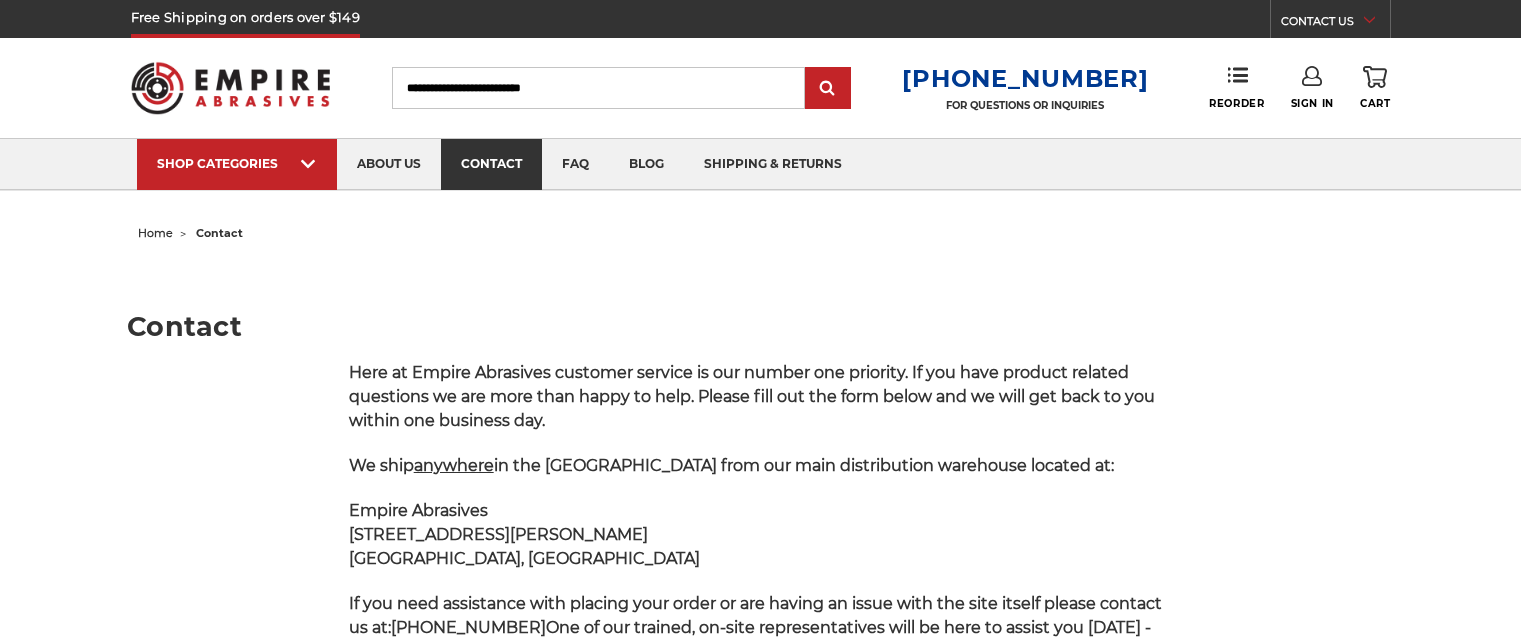 scroll, scrollTop: 0, scrollLeft: 0, axis: both 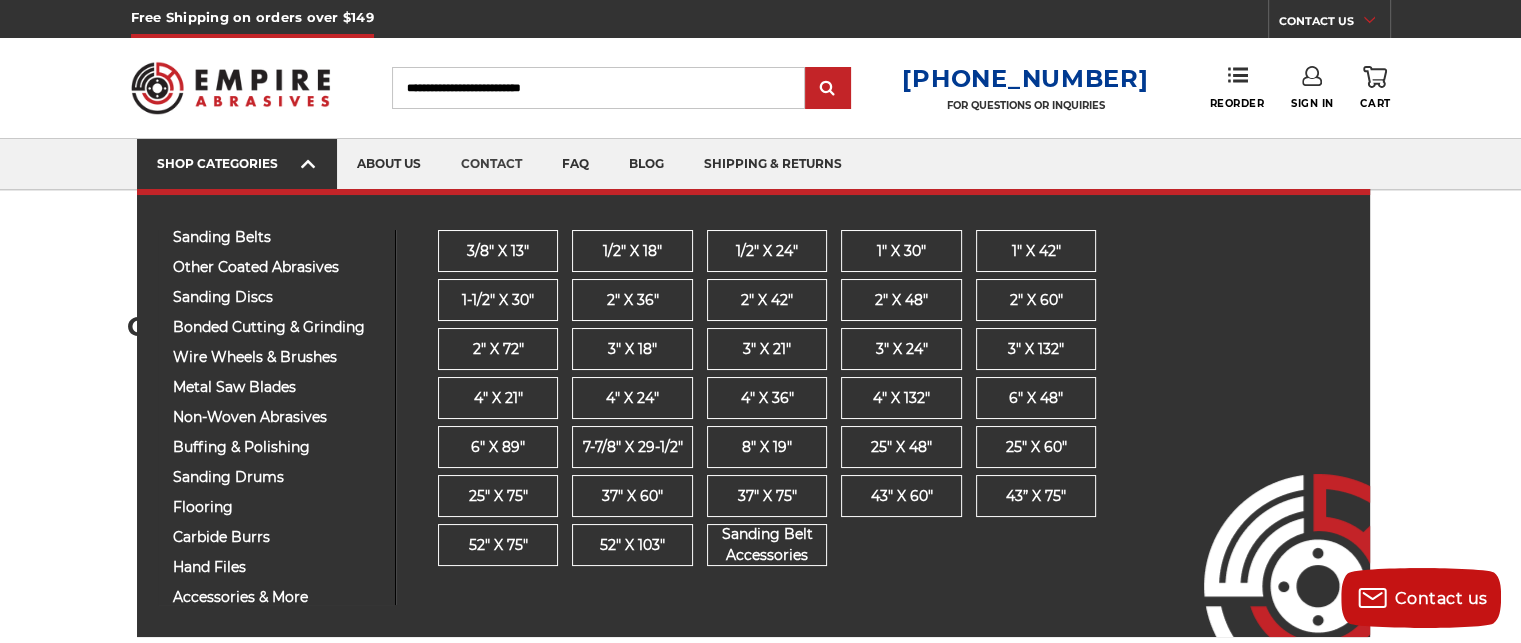 click on "SHOP CATEGORIES" at bounding box center (237, 163) 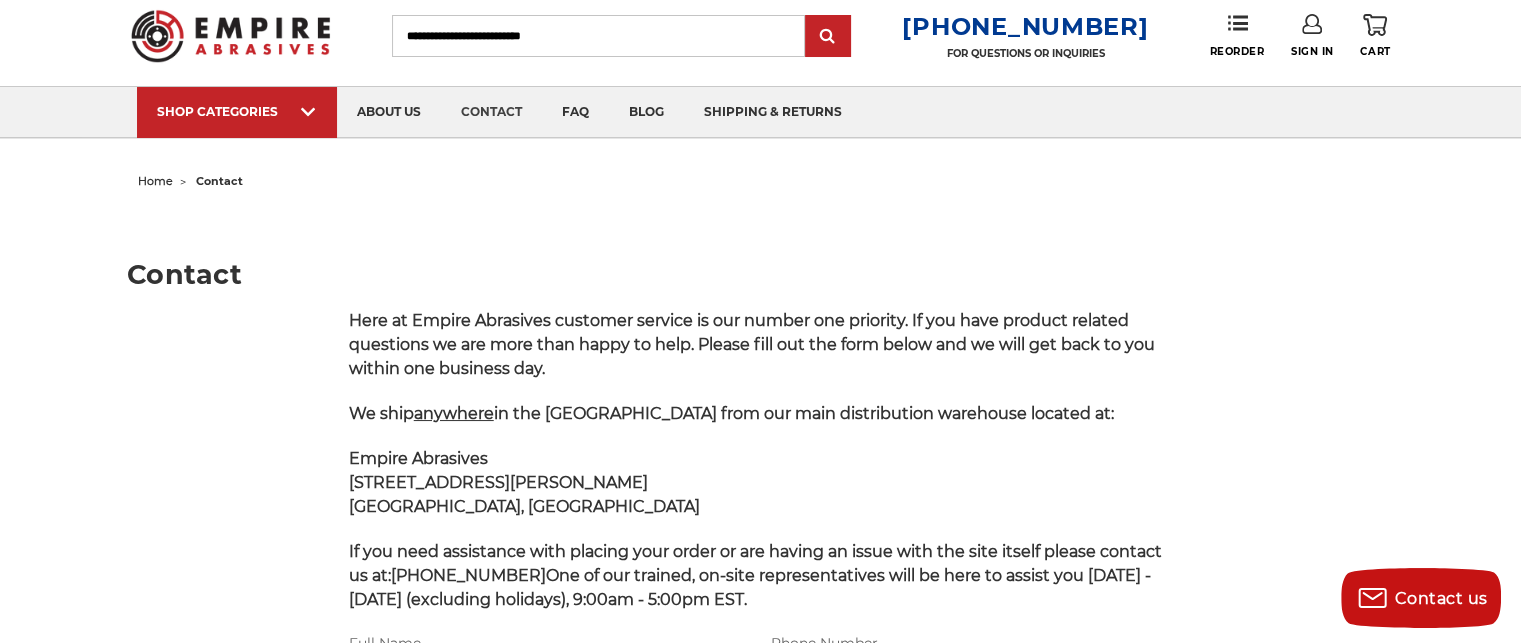 scroll, scrollTop: 100, scrollLeft: 0, axis: vertical 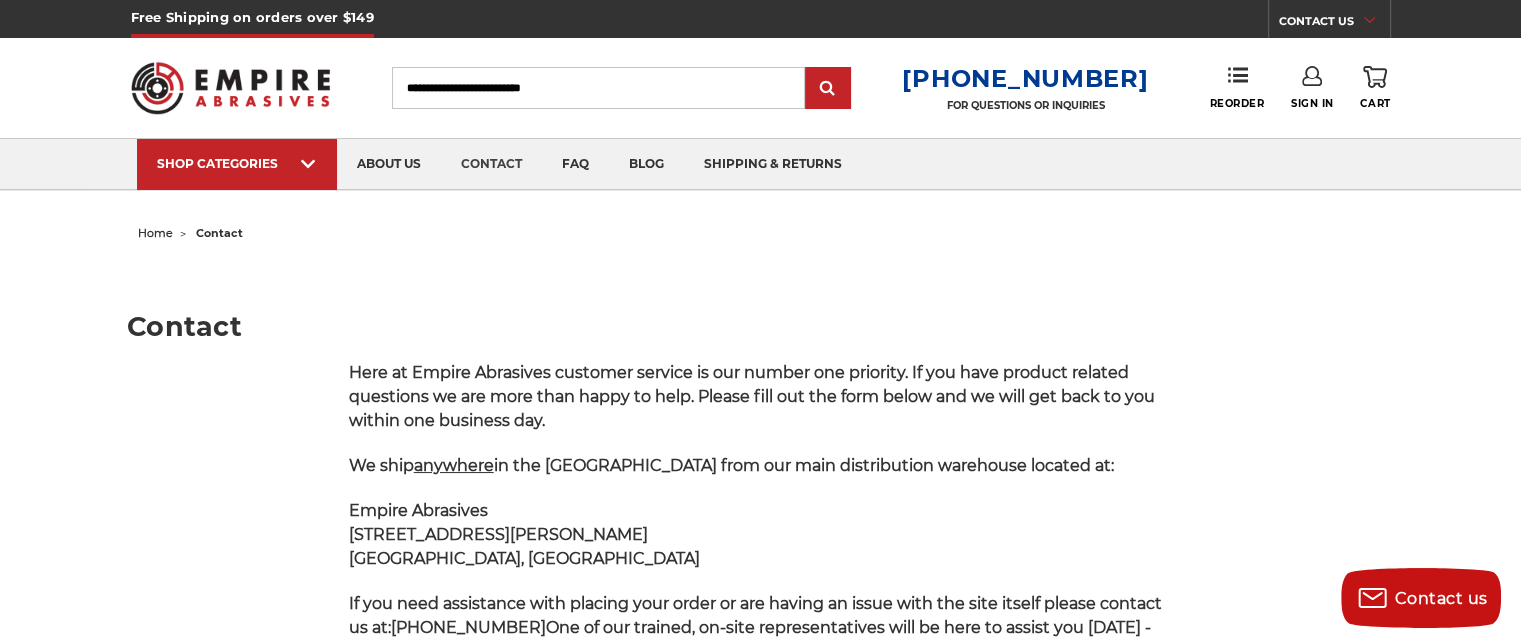 click on "Search" at bounding box center (598, 88) 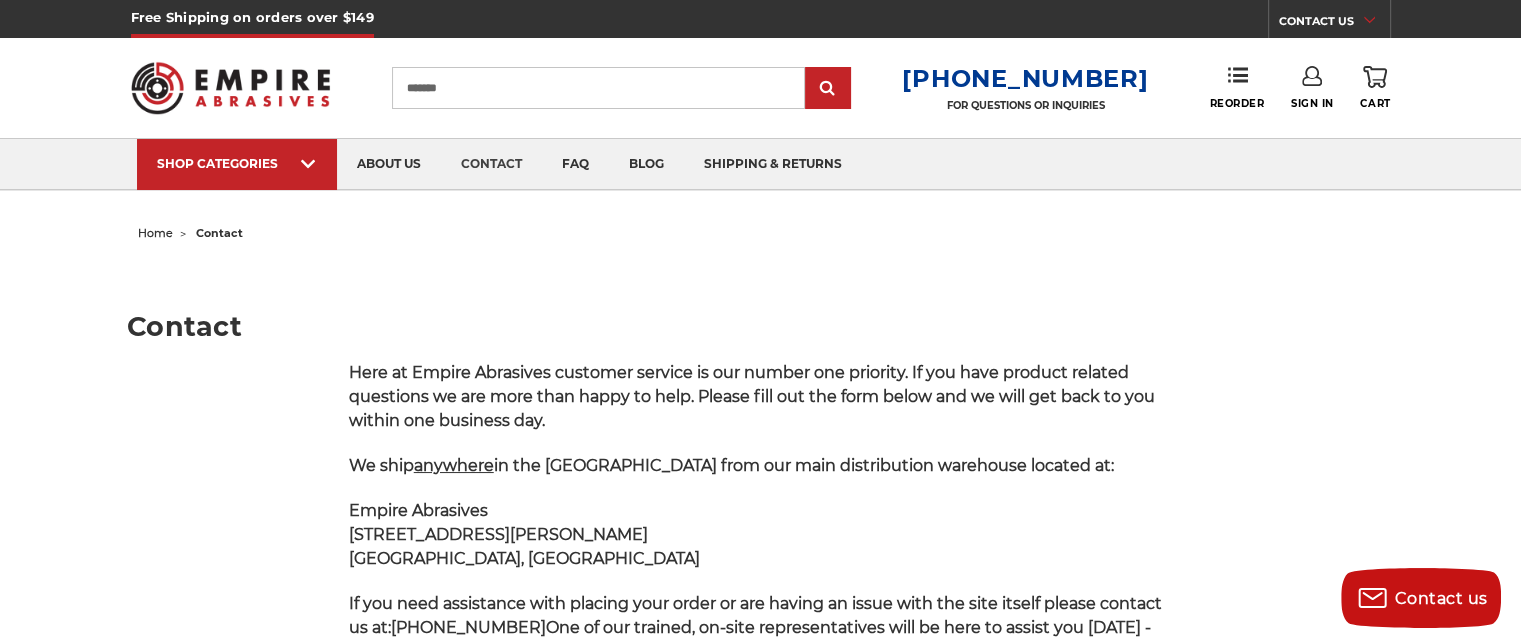 type on "*******" 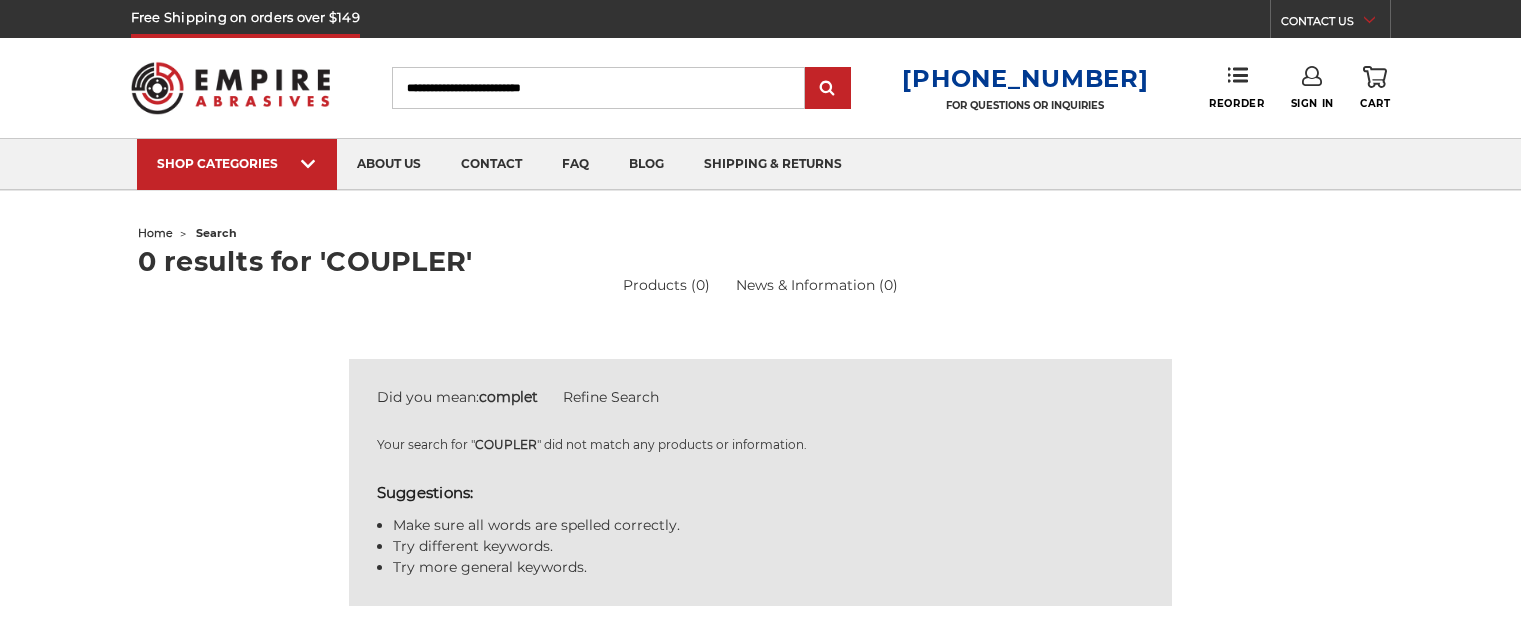 scroll, scrollTop: 0, scrollLeft: 0, axis: both 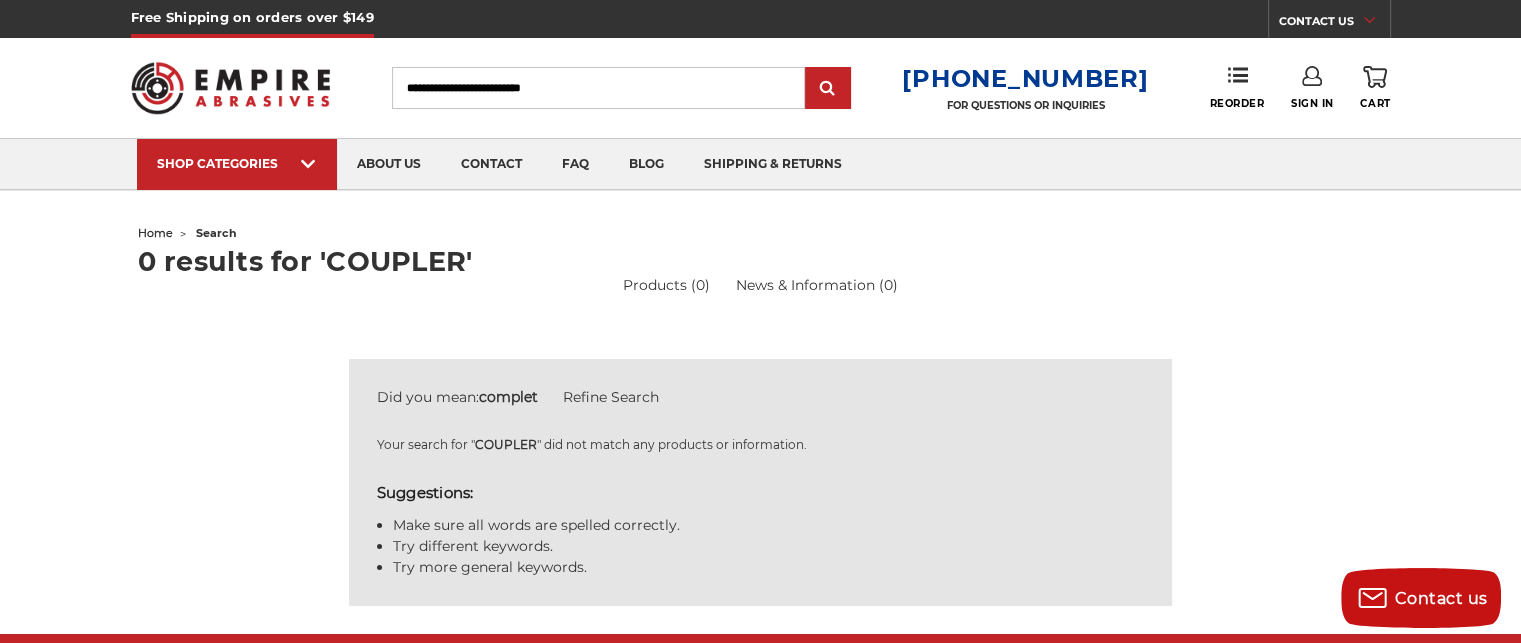 click on "Search" at bounding box center (598, 88) 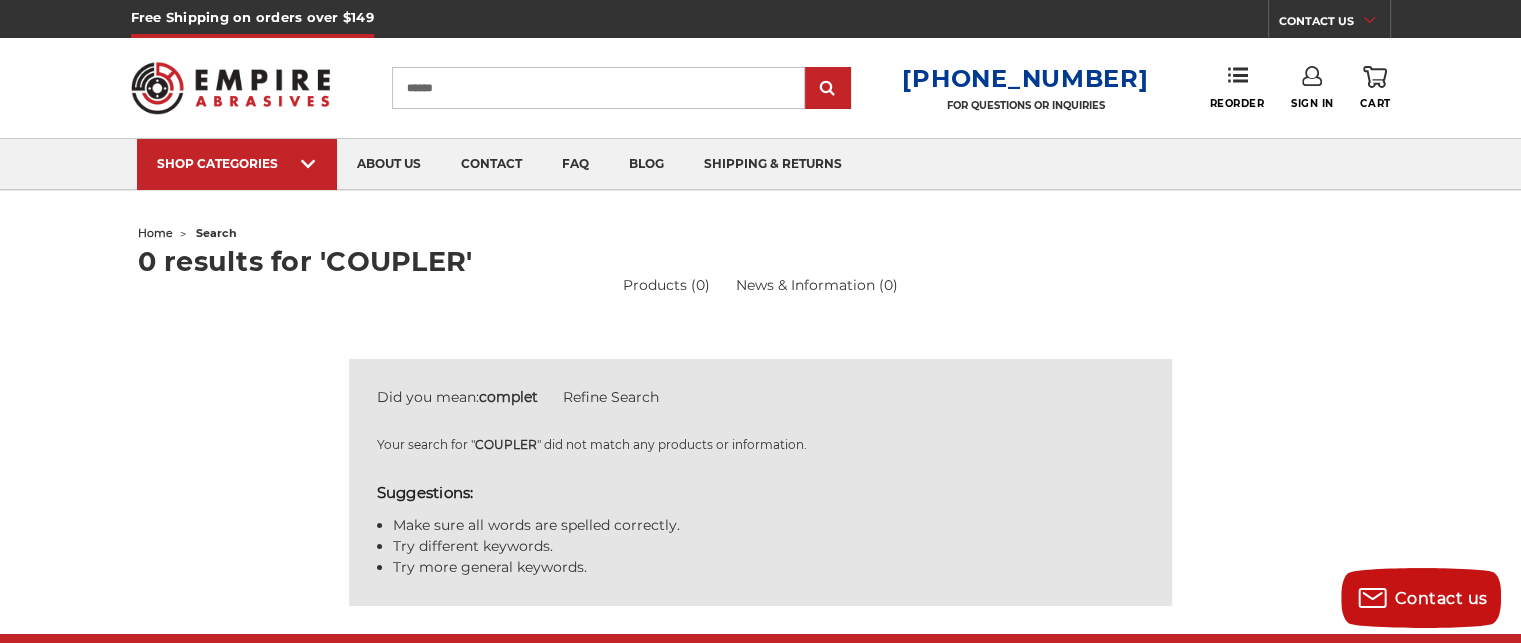 type on "******" 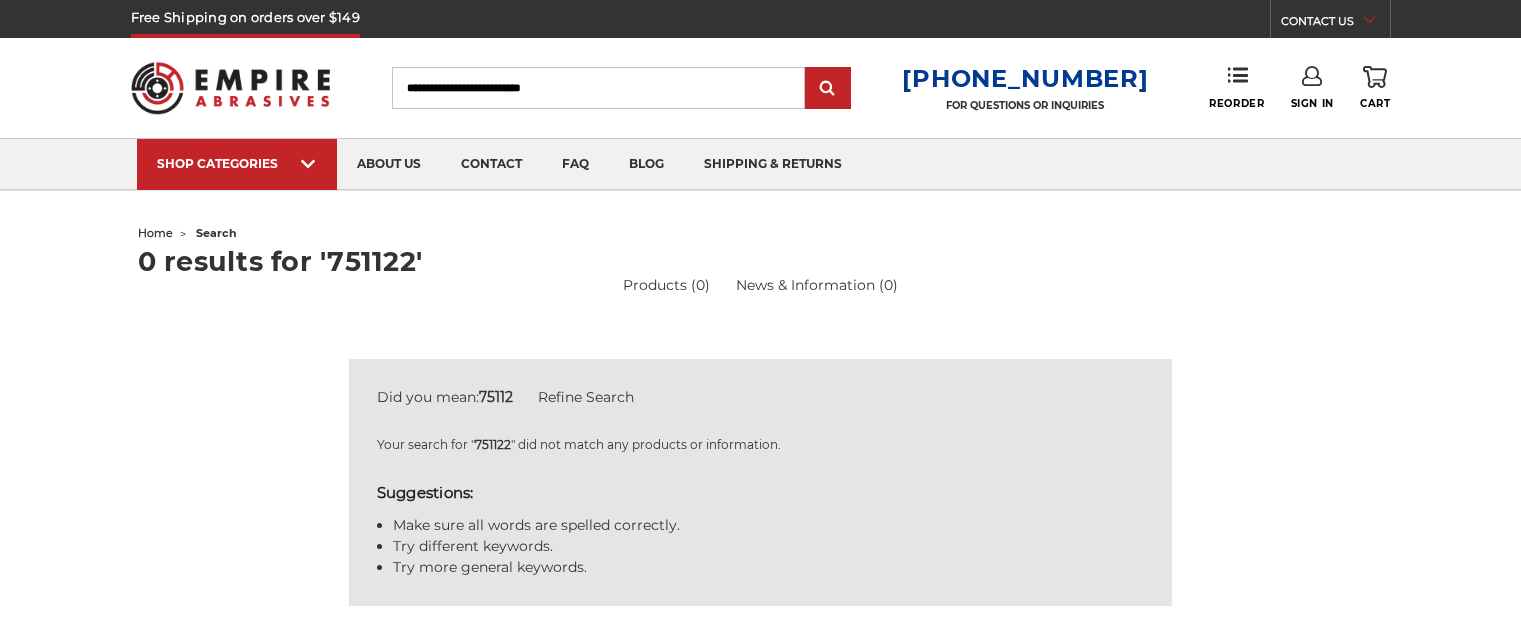 scroll, scrollTop: 0, scrollLeft: 0, axis: both 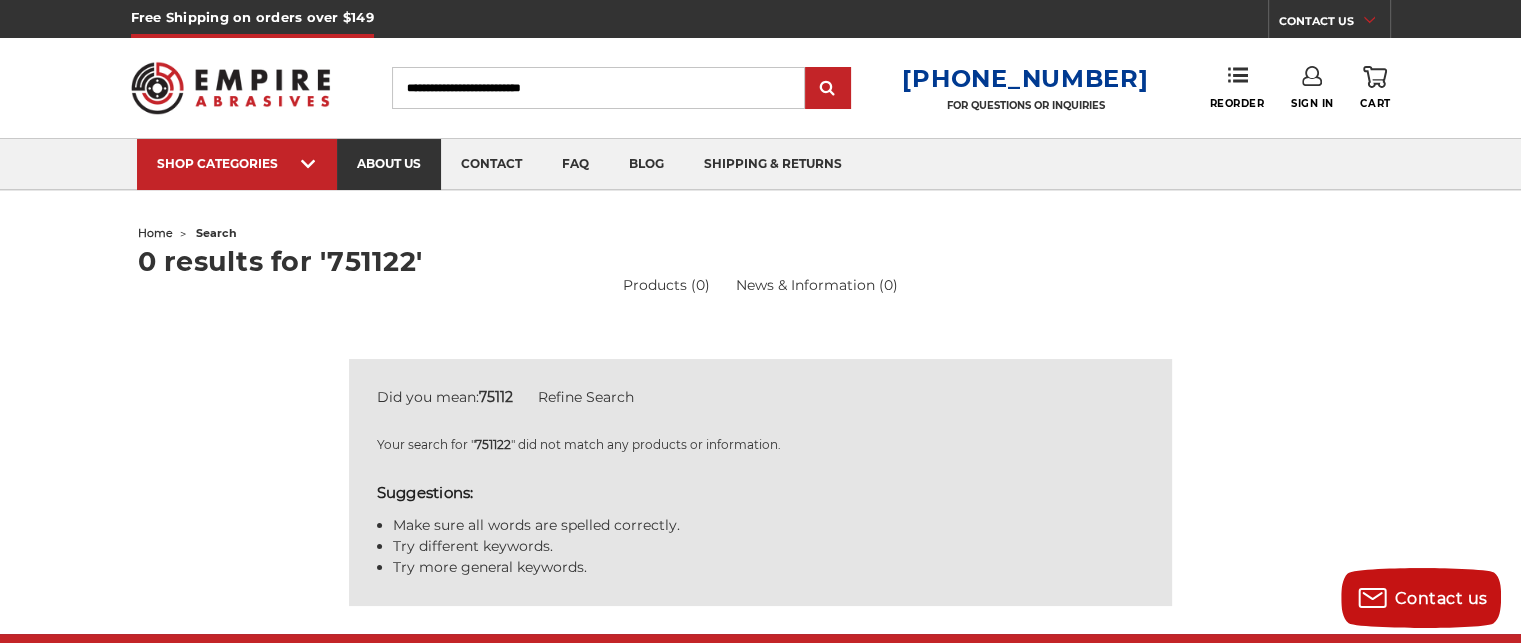 click on "about us" at bounding box center [389, 164] 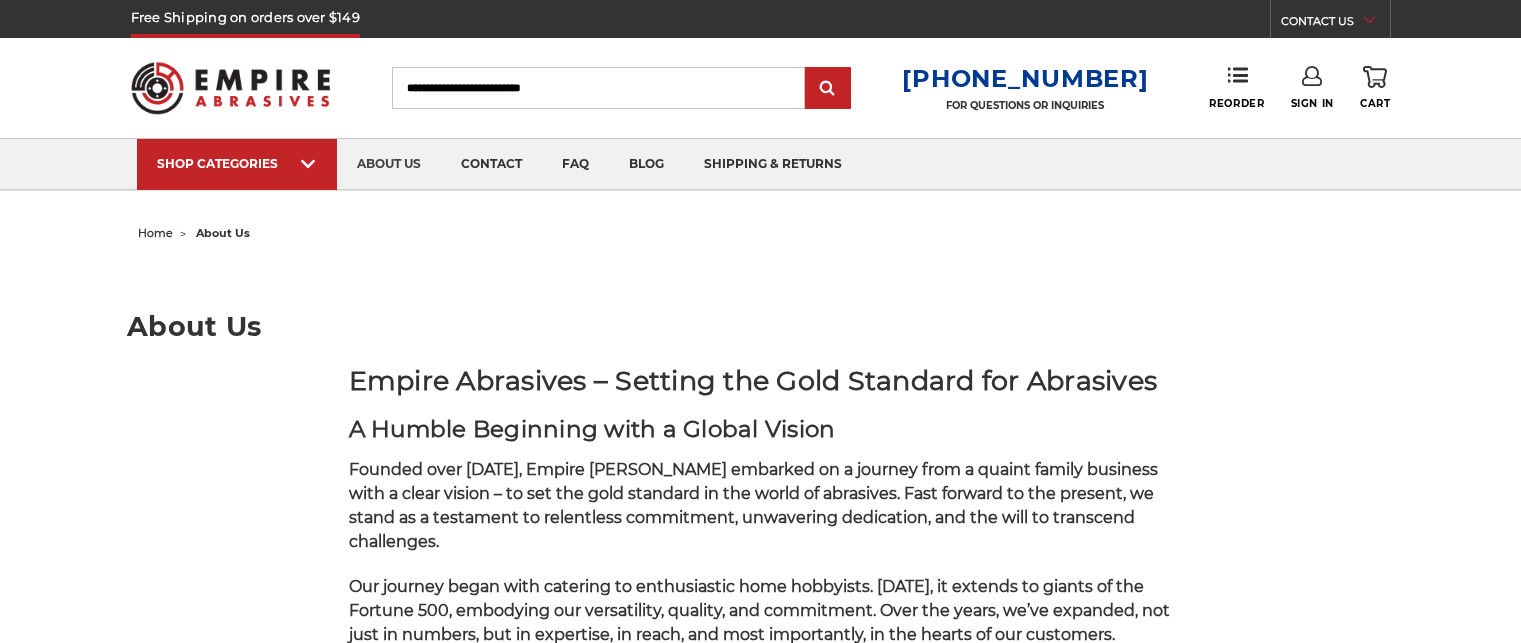 scroll, scrollTop: 0, scrollLeft: 0, axis: both 